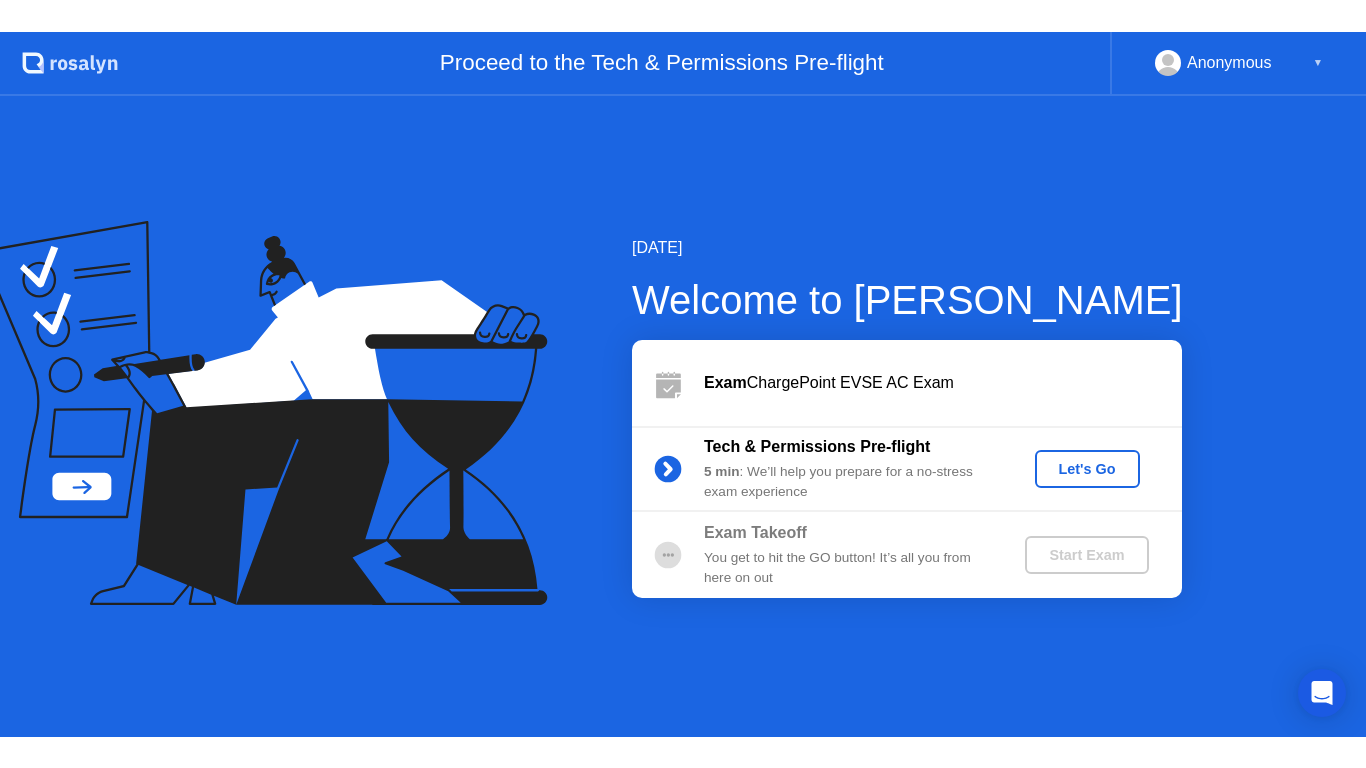 scroll, scrollTop: 0, scrollLeft: 0, axis: both 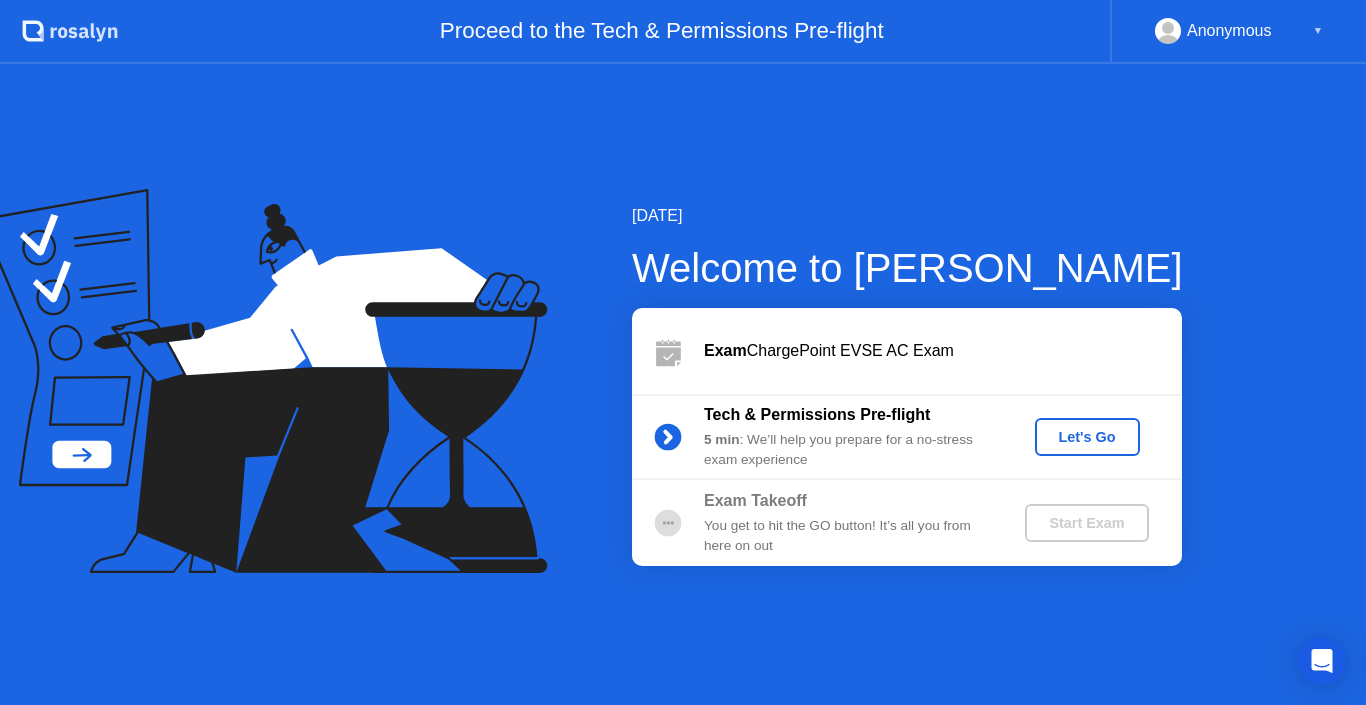 click on "Let's Go" 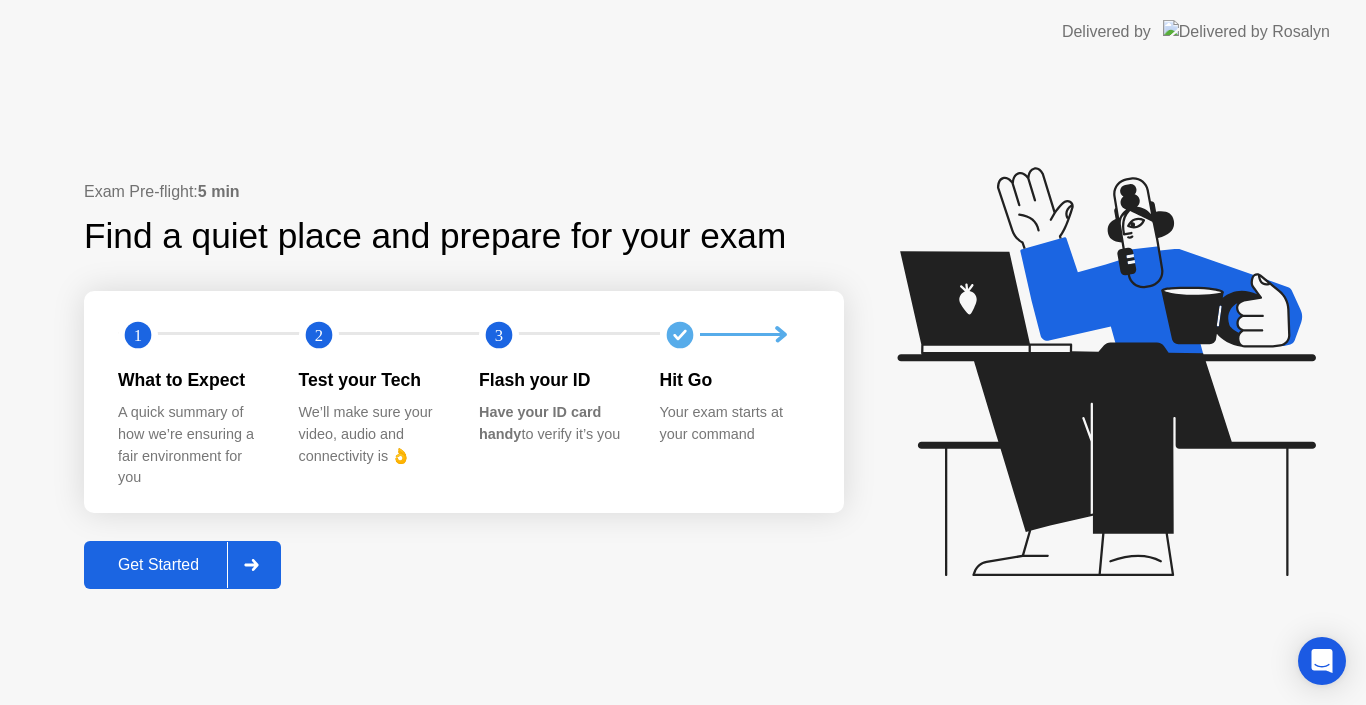 click on "Get Started" 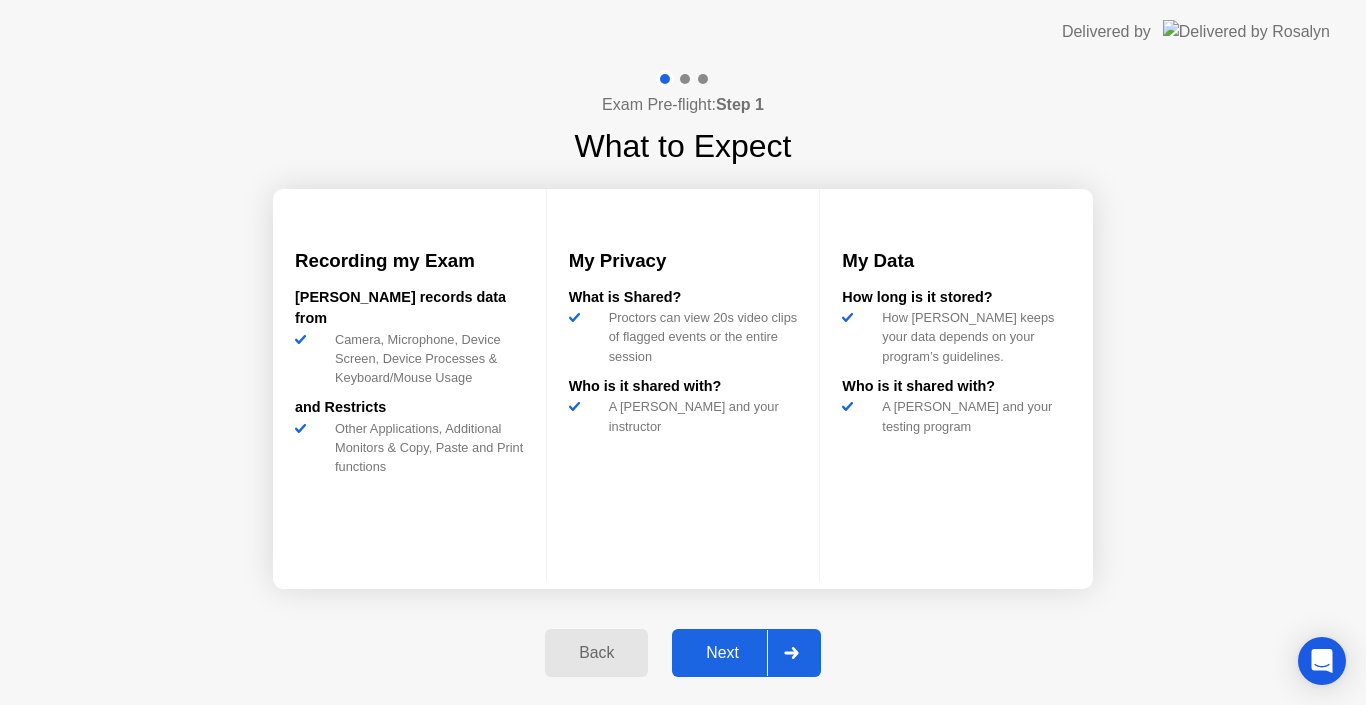 click on "Next" 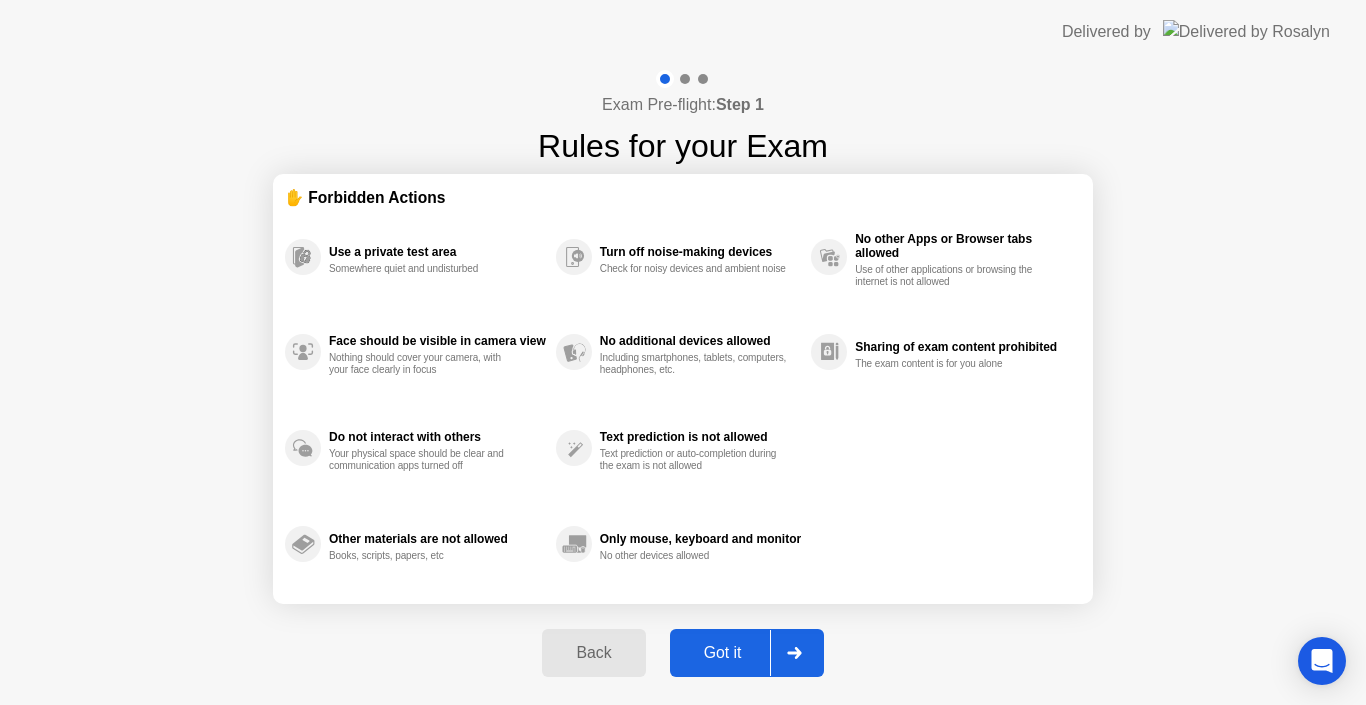 click on "Got it" 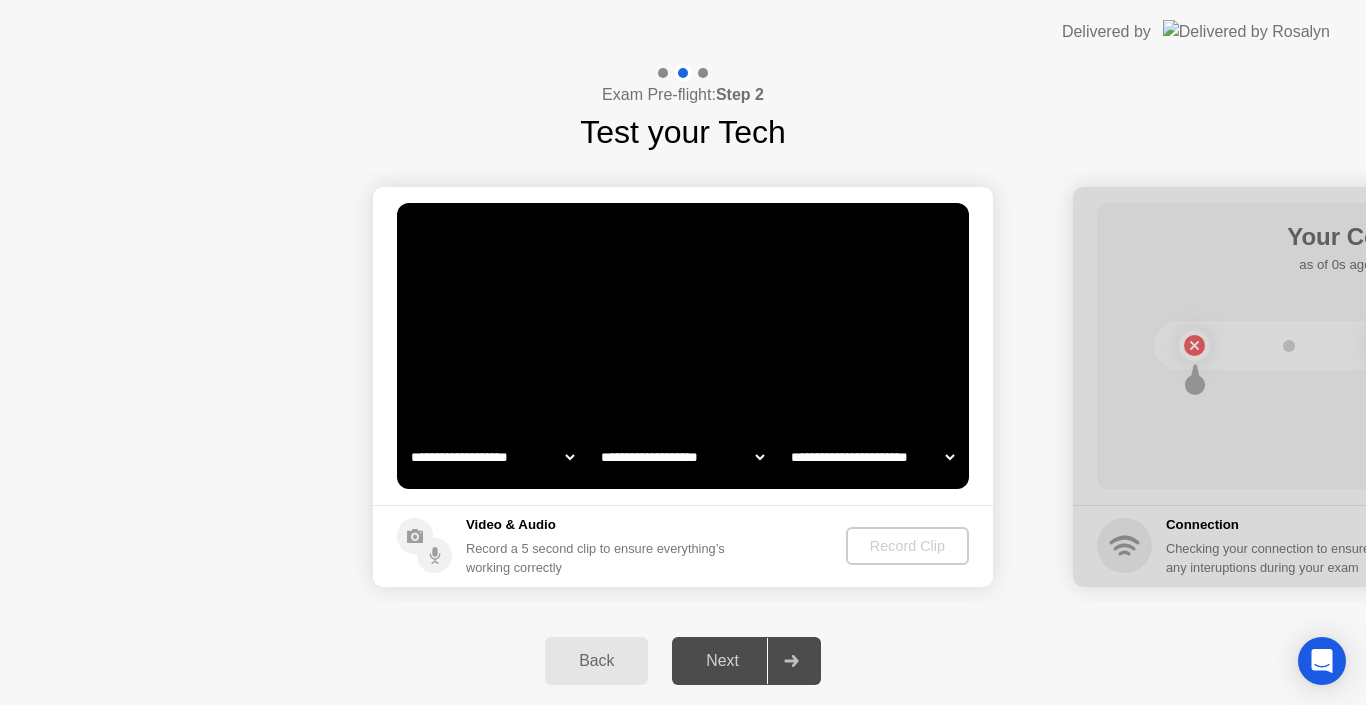 select on "**********" 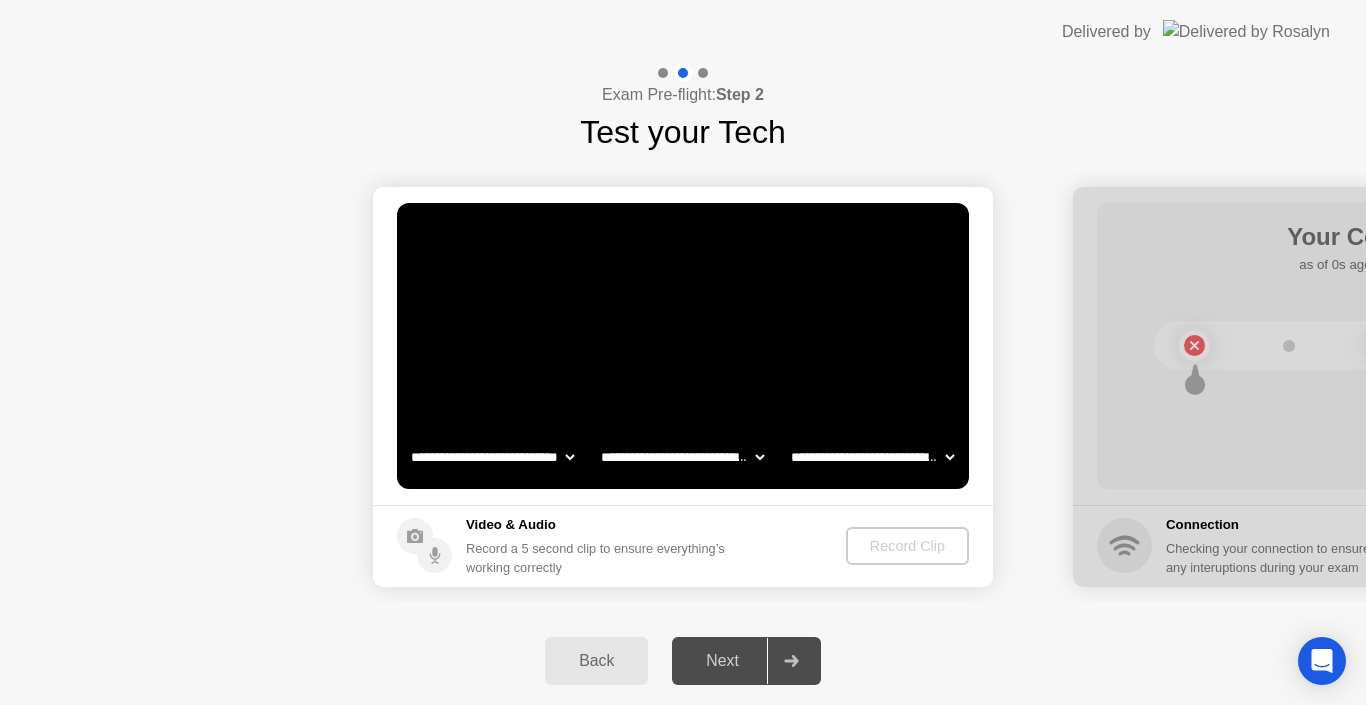 click 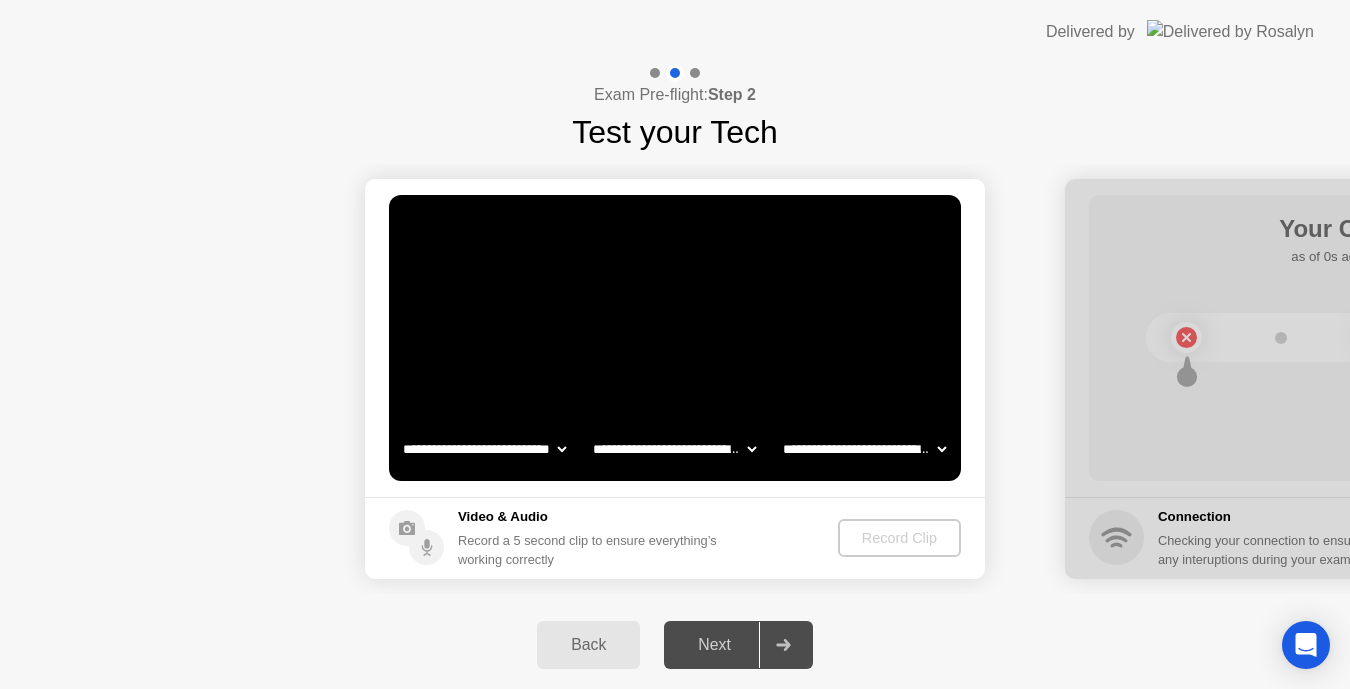 click 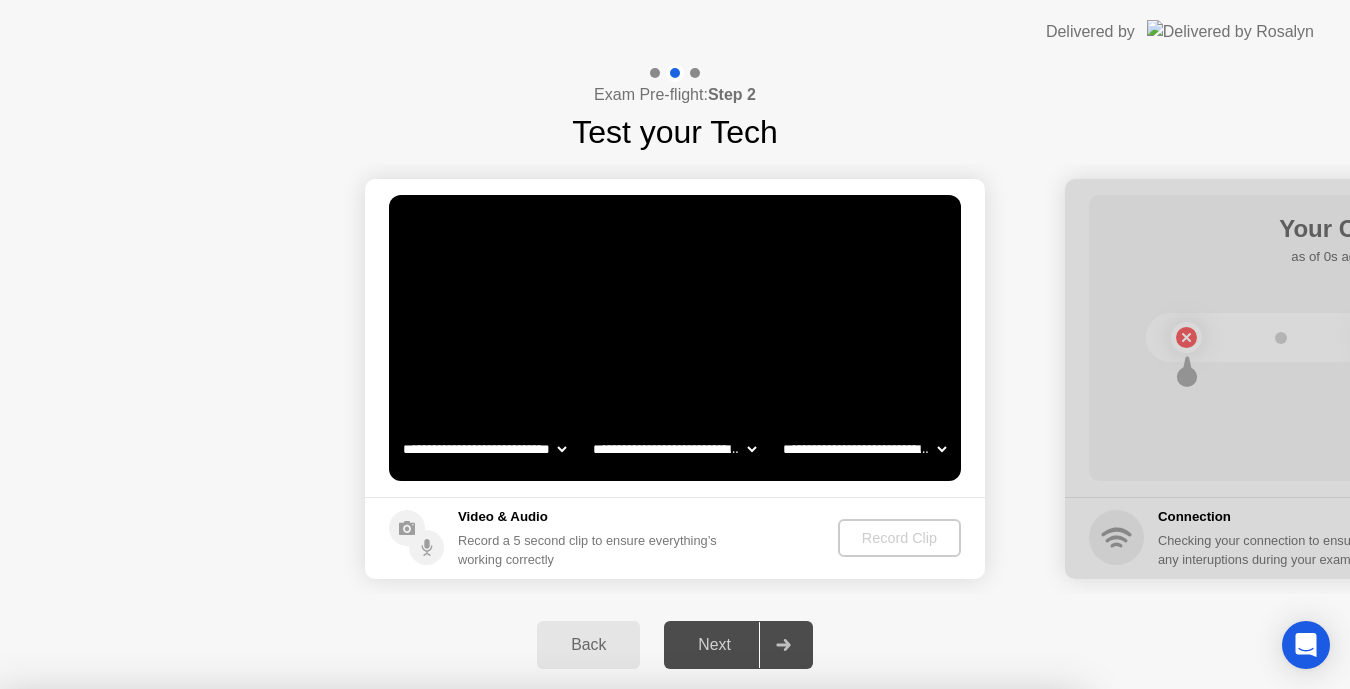 click on "No" at bounding box center (588, 802) 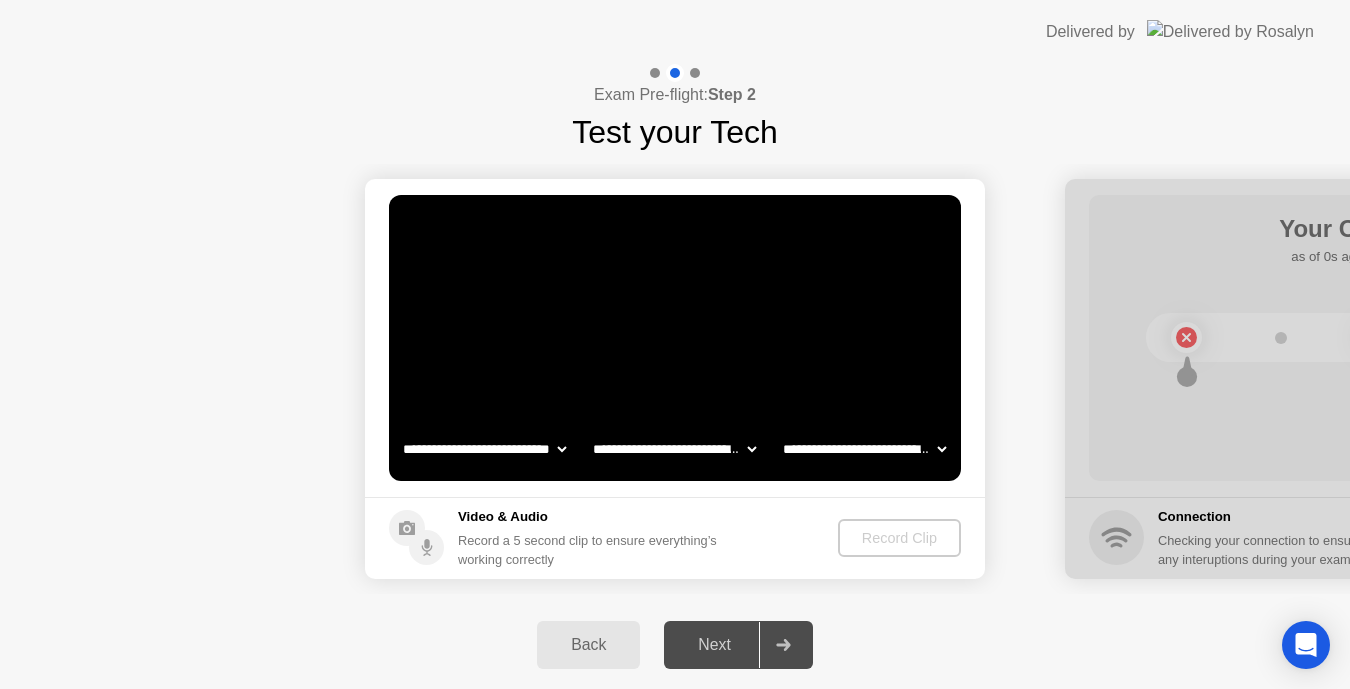 click on "Next" 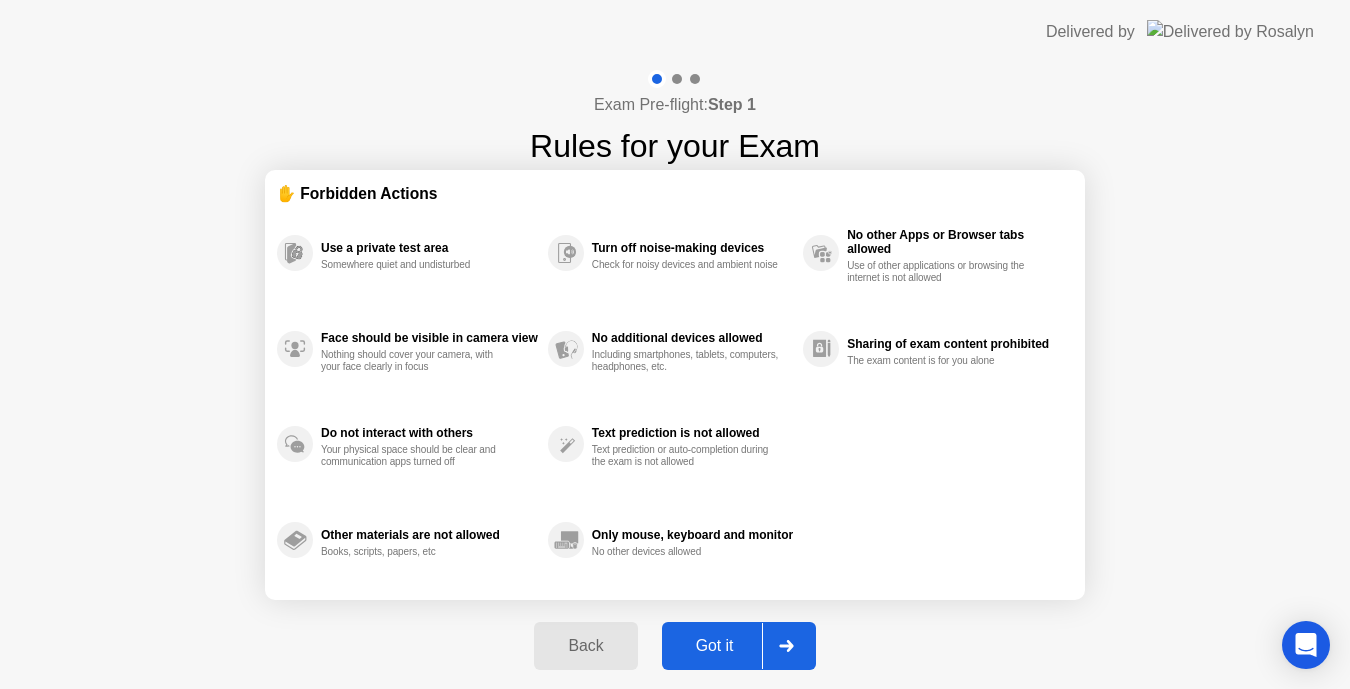 drag, startPoint x: 775, startPoint y: 455, endPoint x: 719, endPoint y: 653, distance: 205.76686 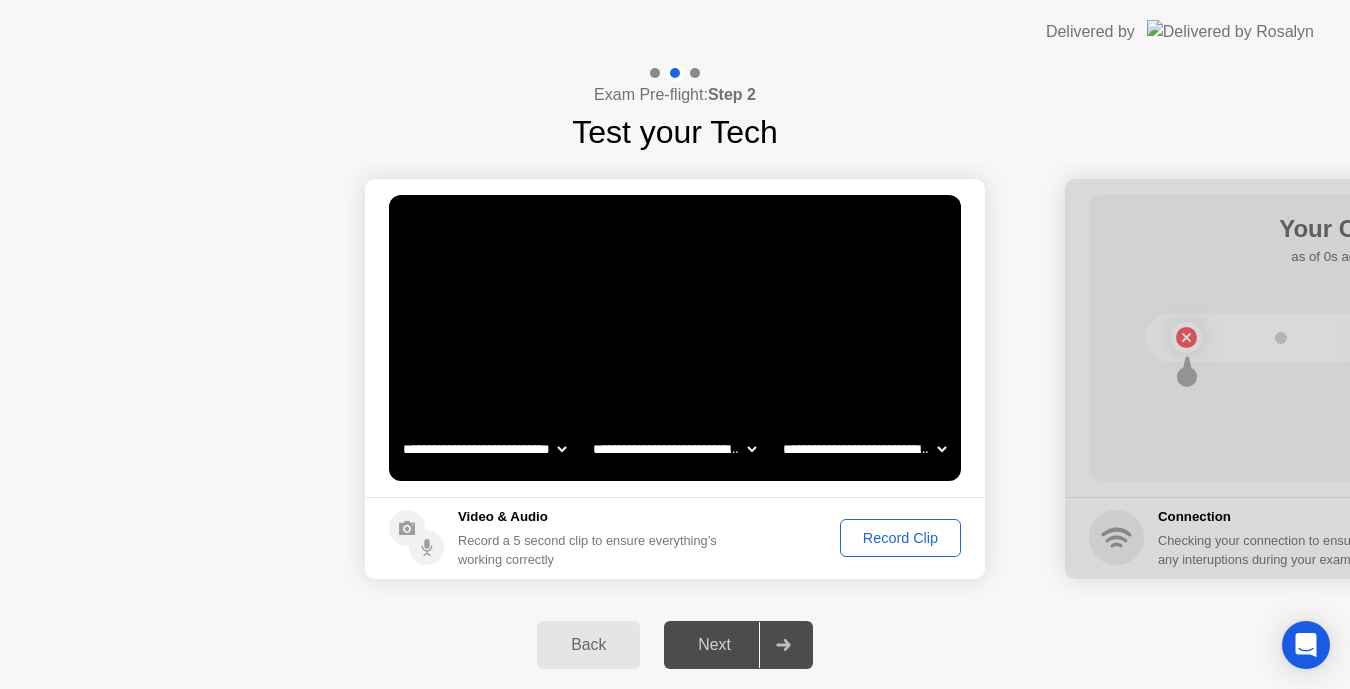 click on "Record Clip" 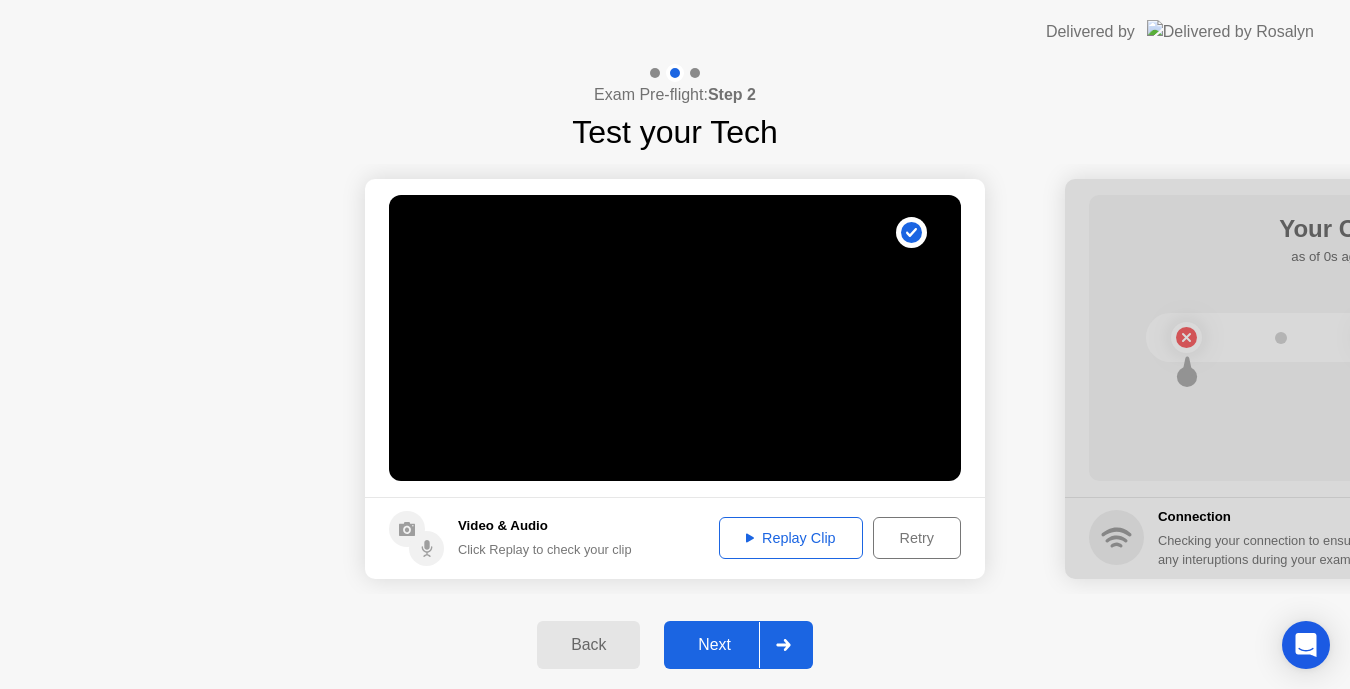 click on "Next" 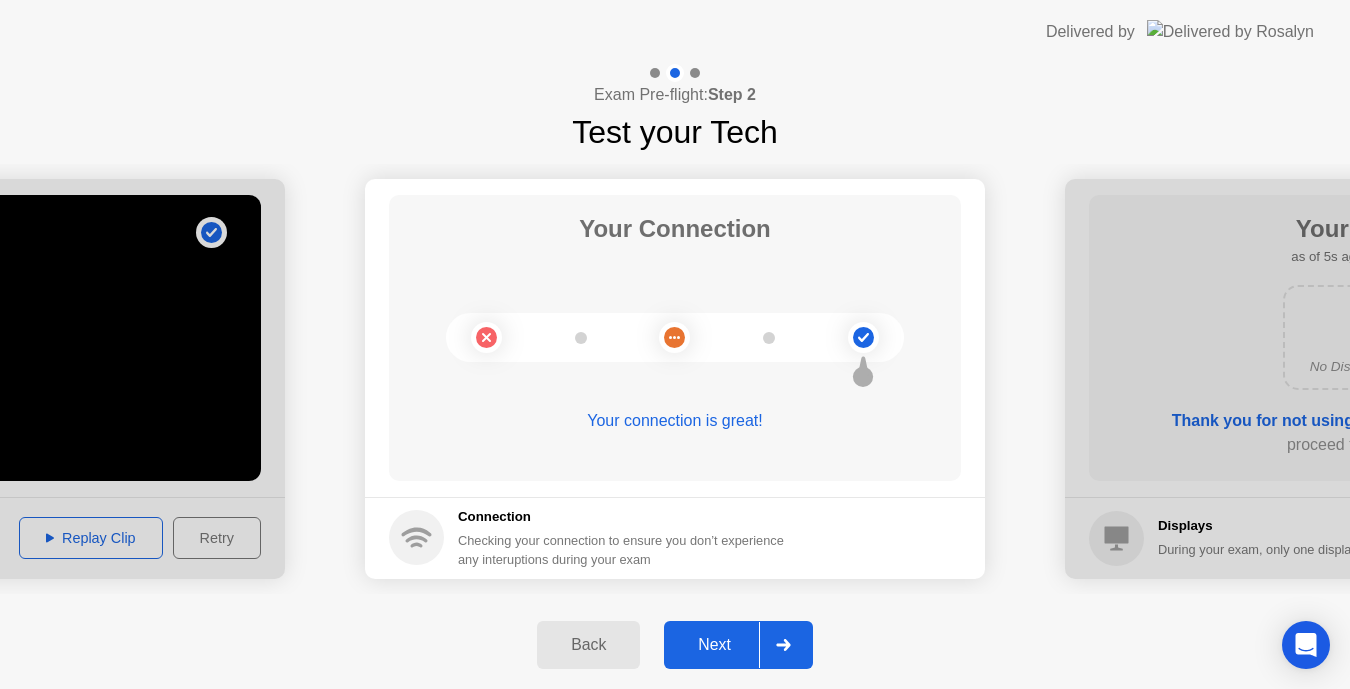 click on "Next" 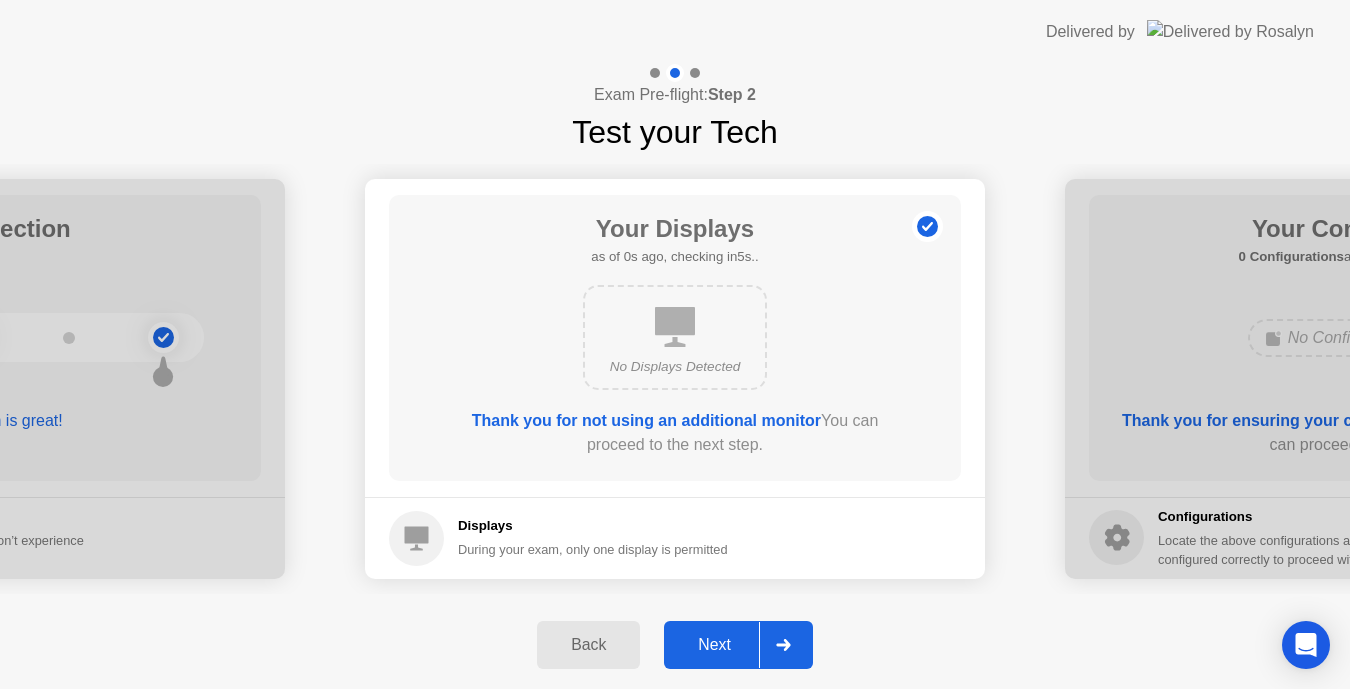 click on "Next" 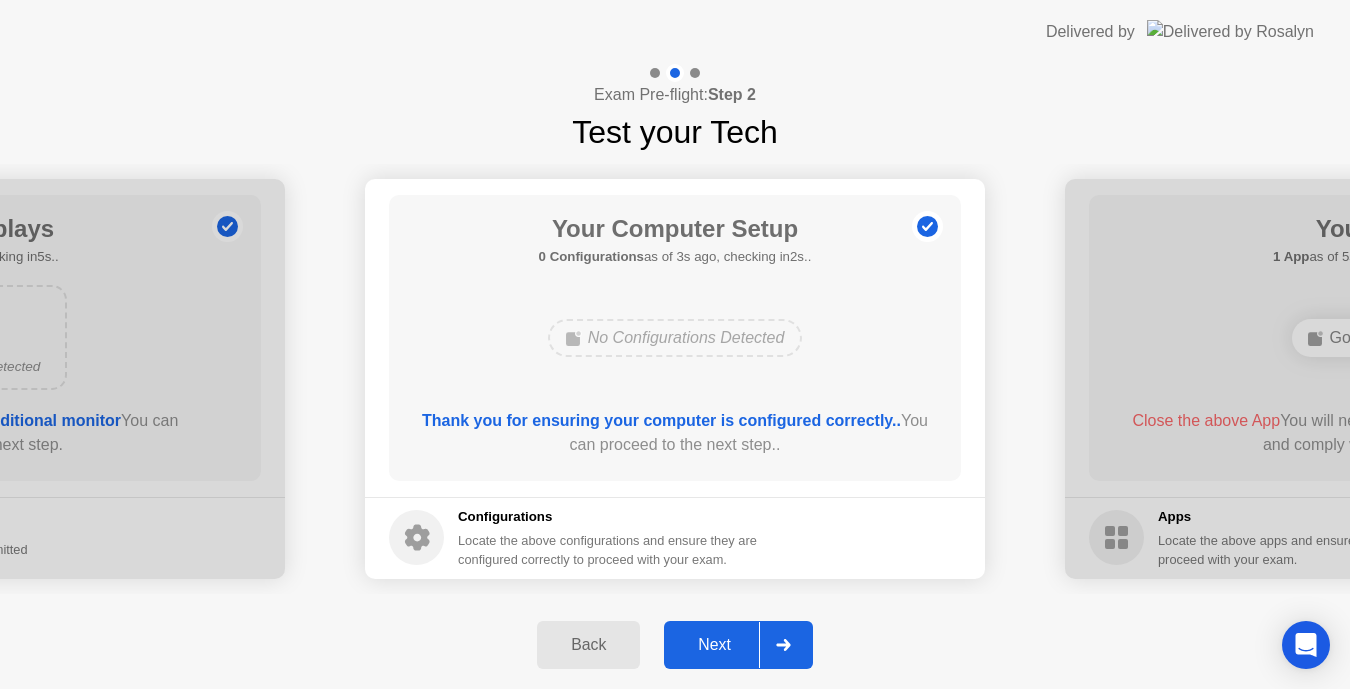 click on "Next" 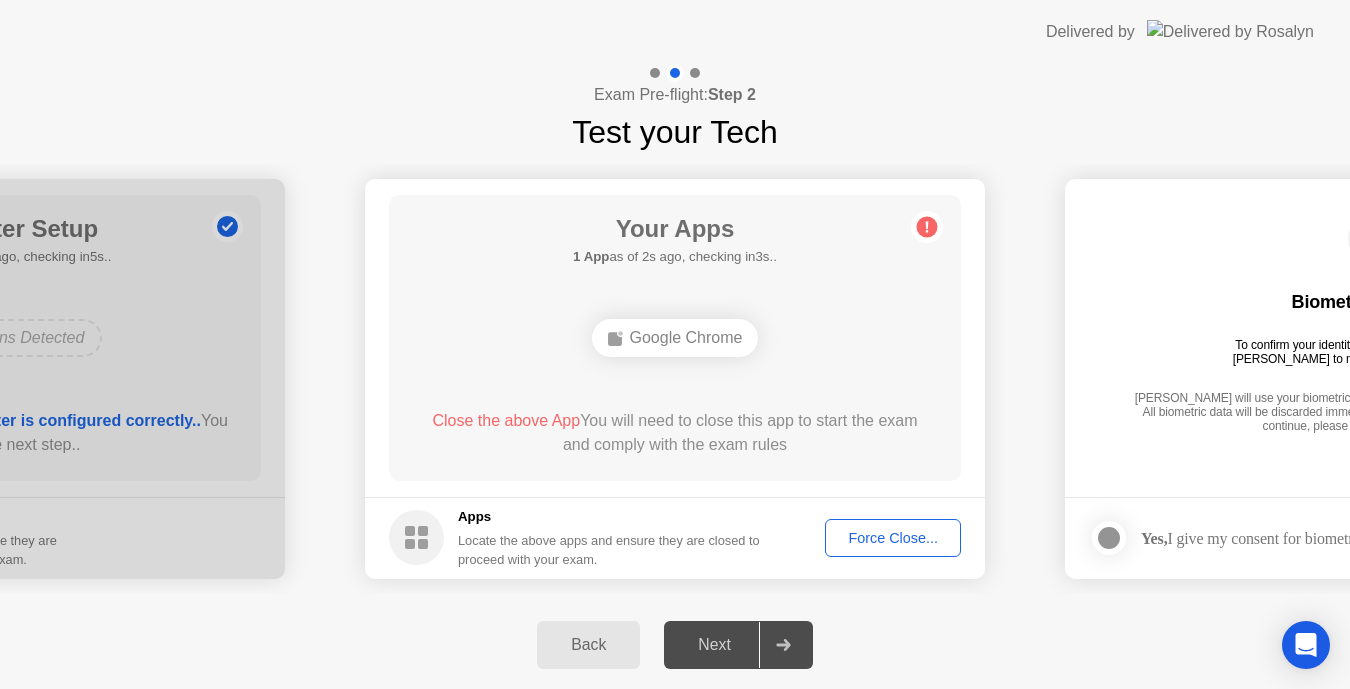 click on "Force Close..." 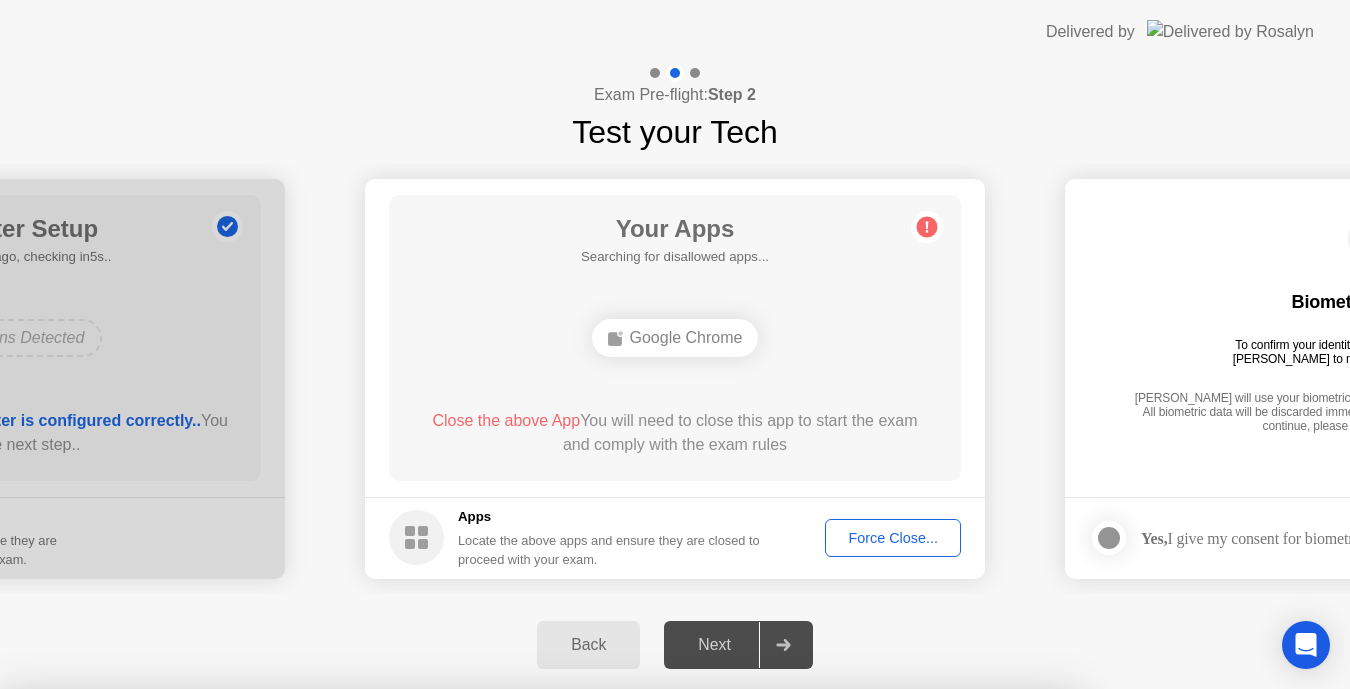 click on "Confirm" at bounding box center [607, 965] 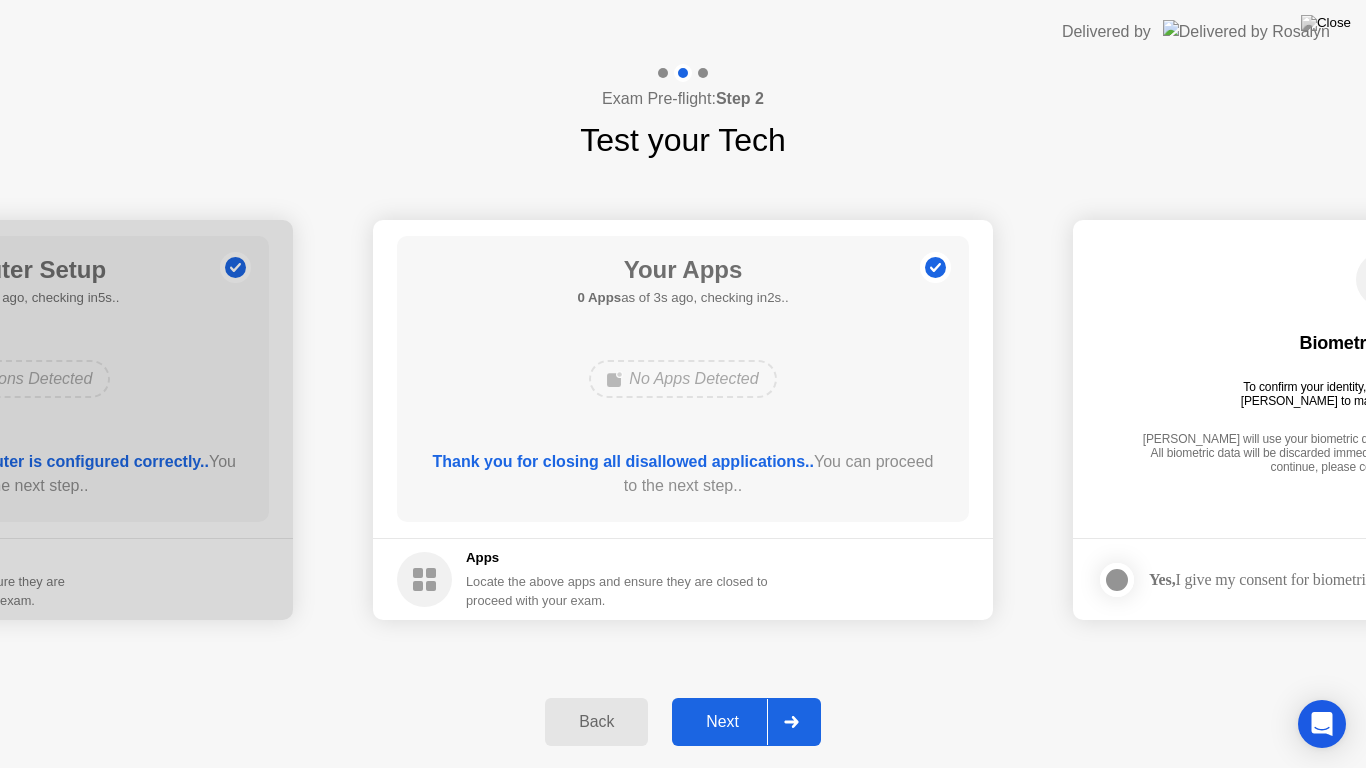 click on "Next" 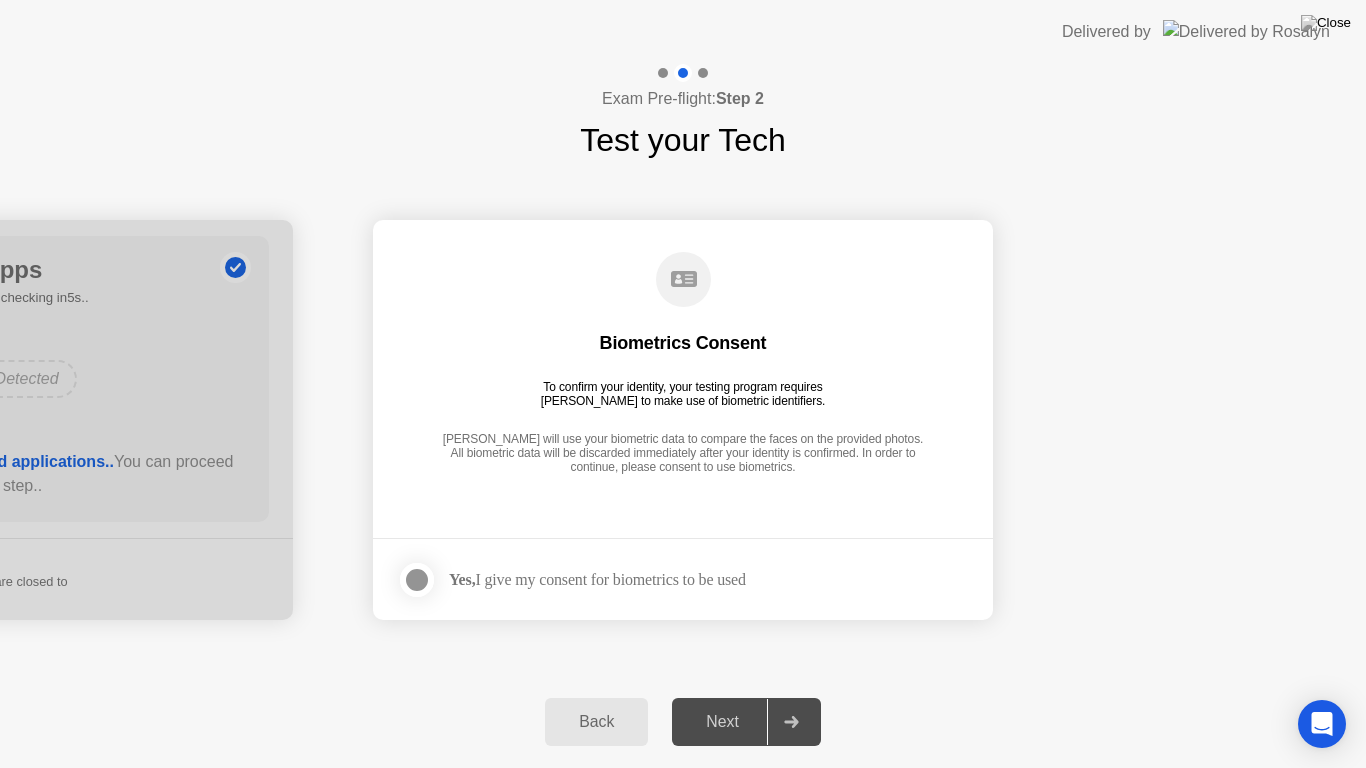 click 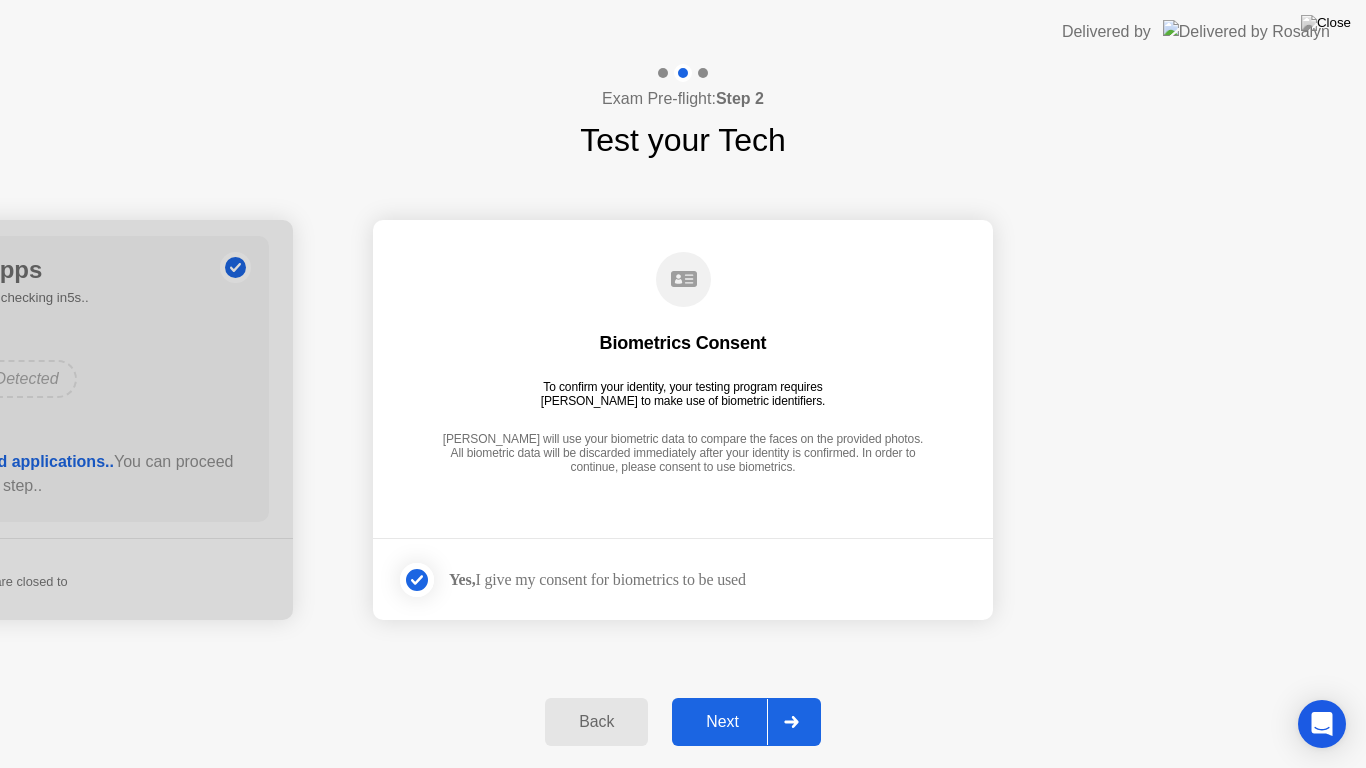 click on "Next" 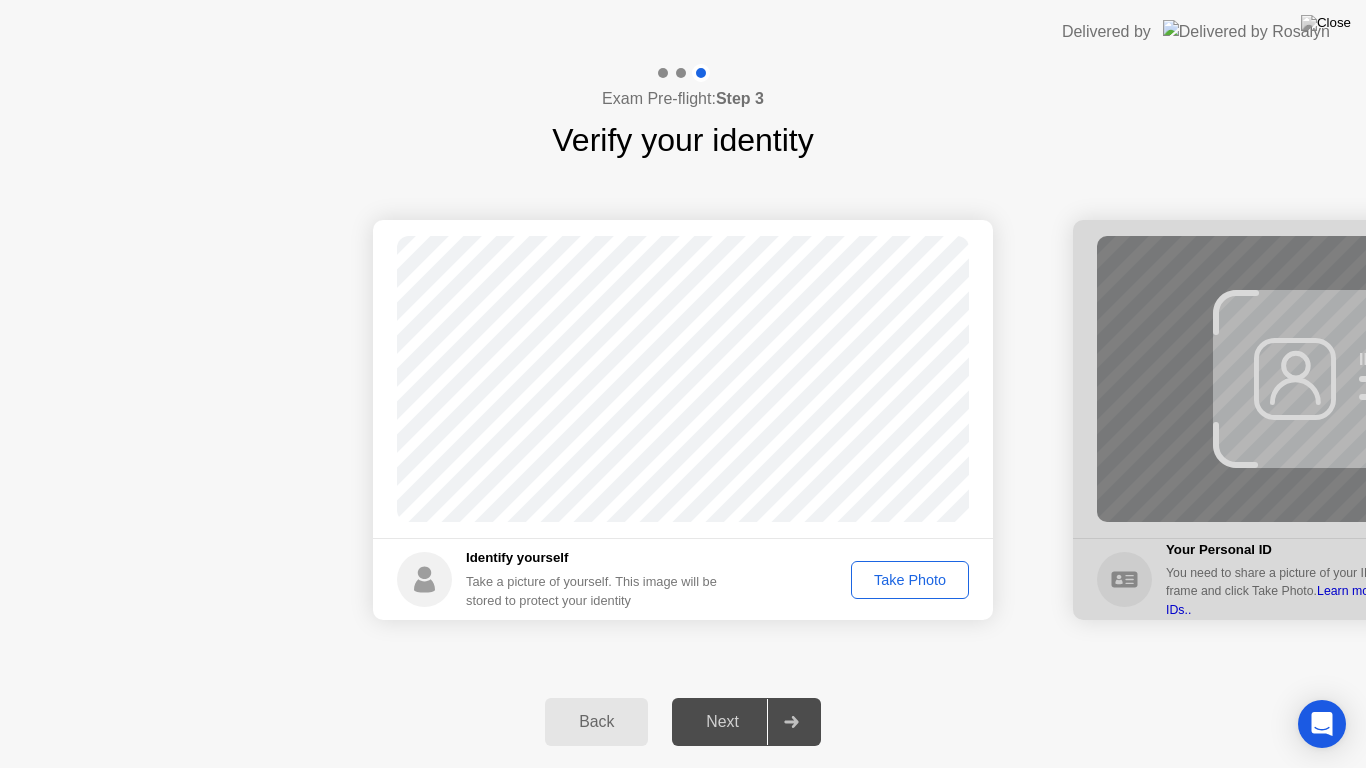 click on "Take Photo" 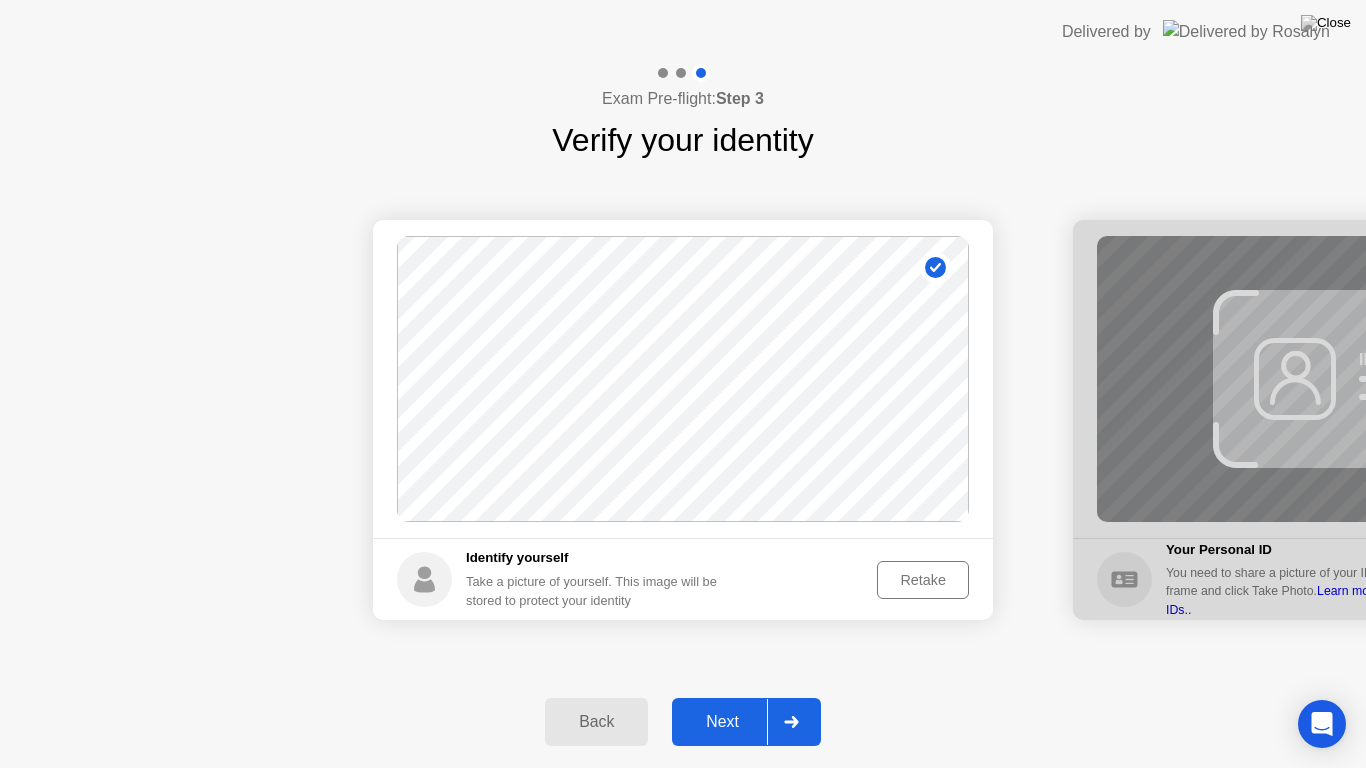 click on "Next" 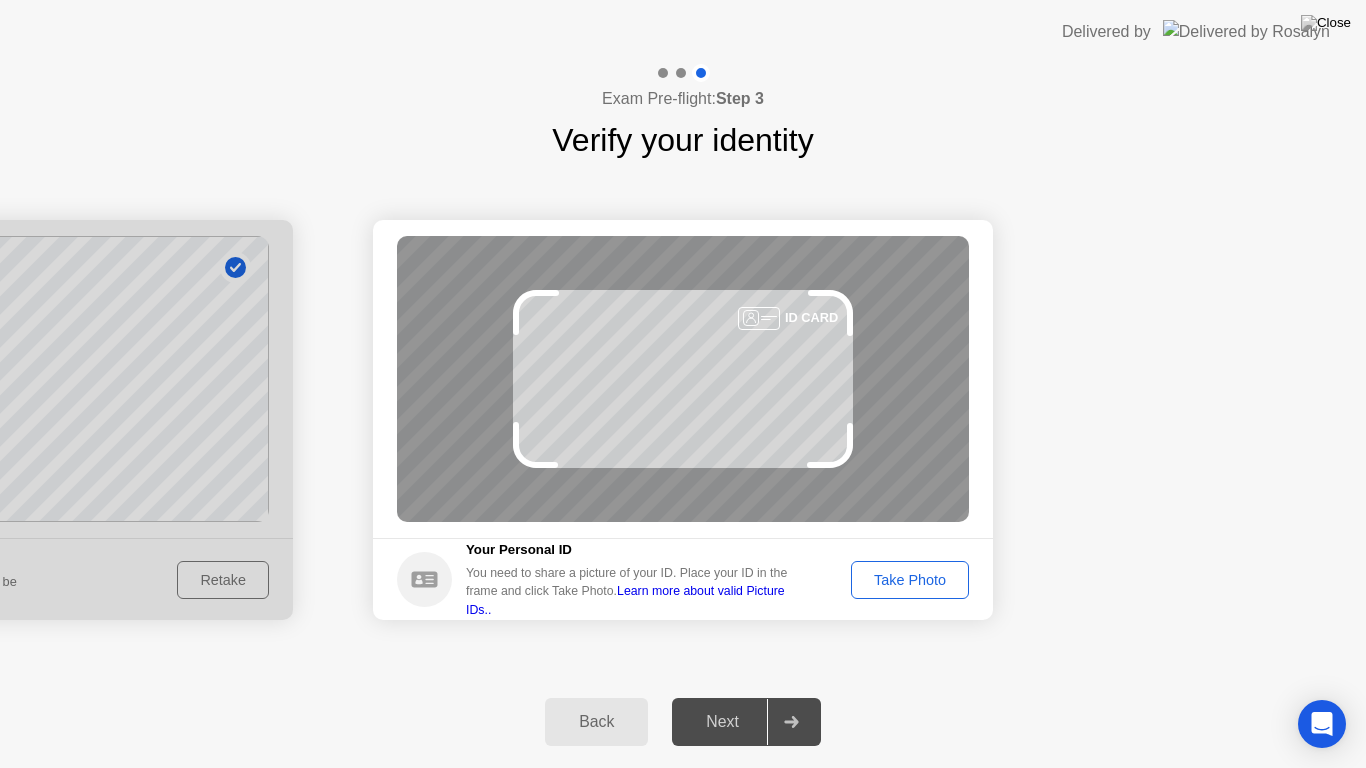 click on "Take Photo" 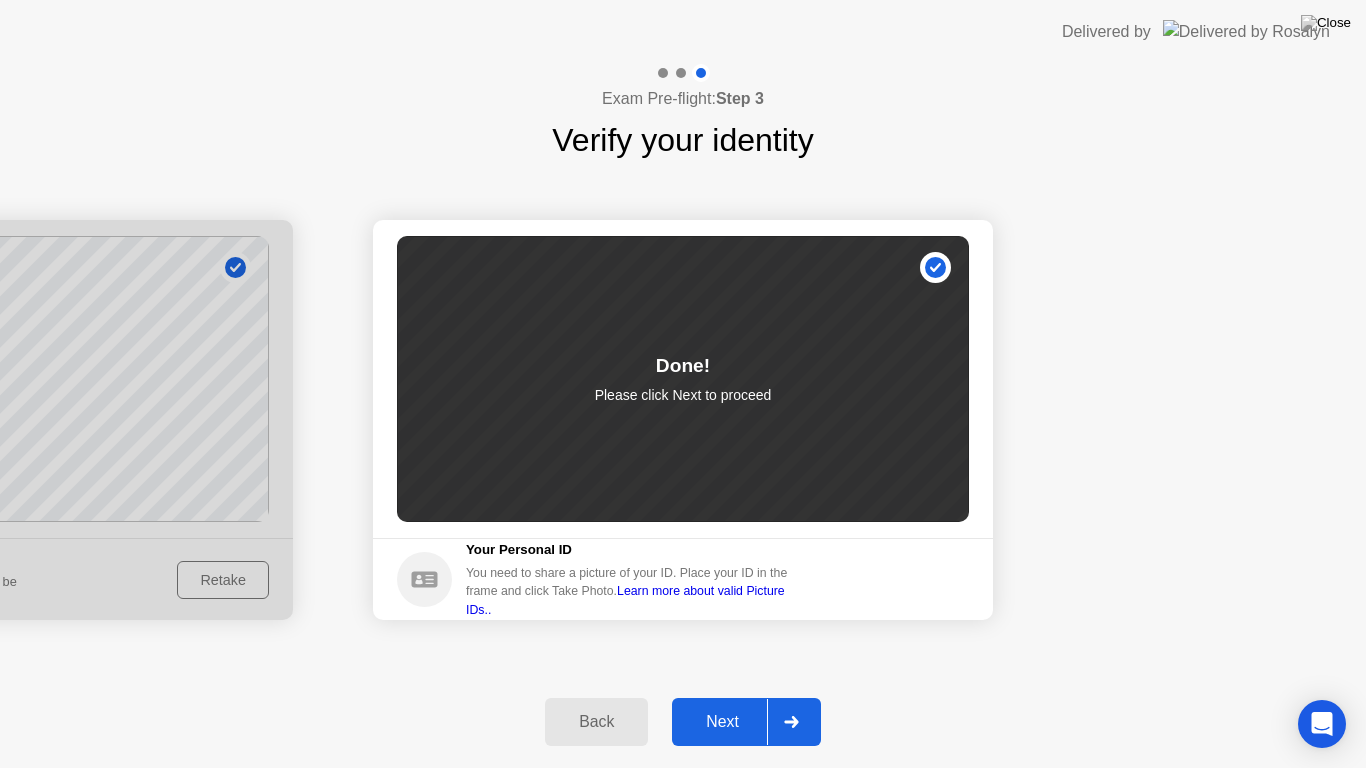 click on "Next" 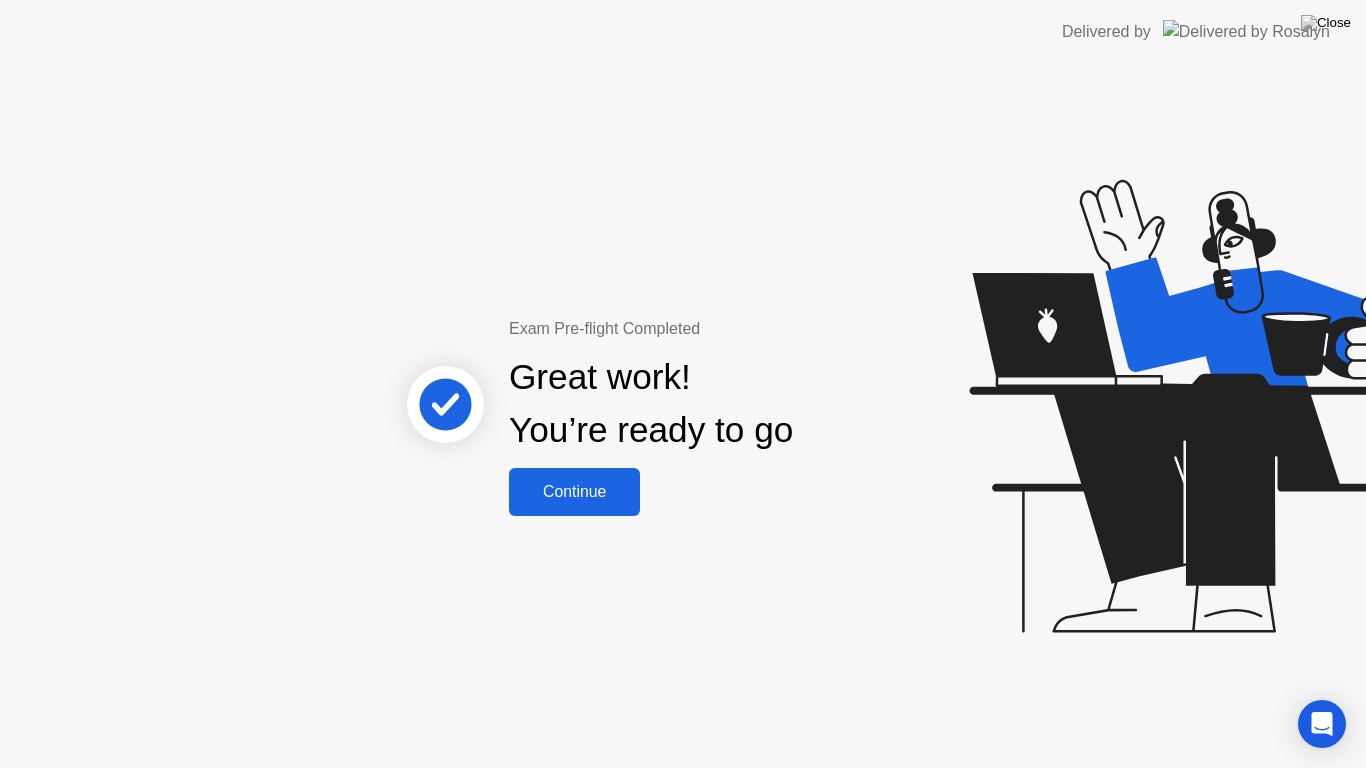 click on "Continue" 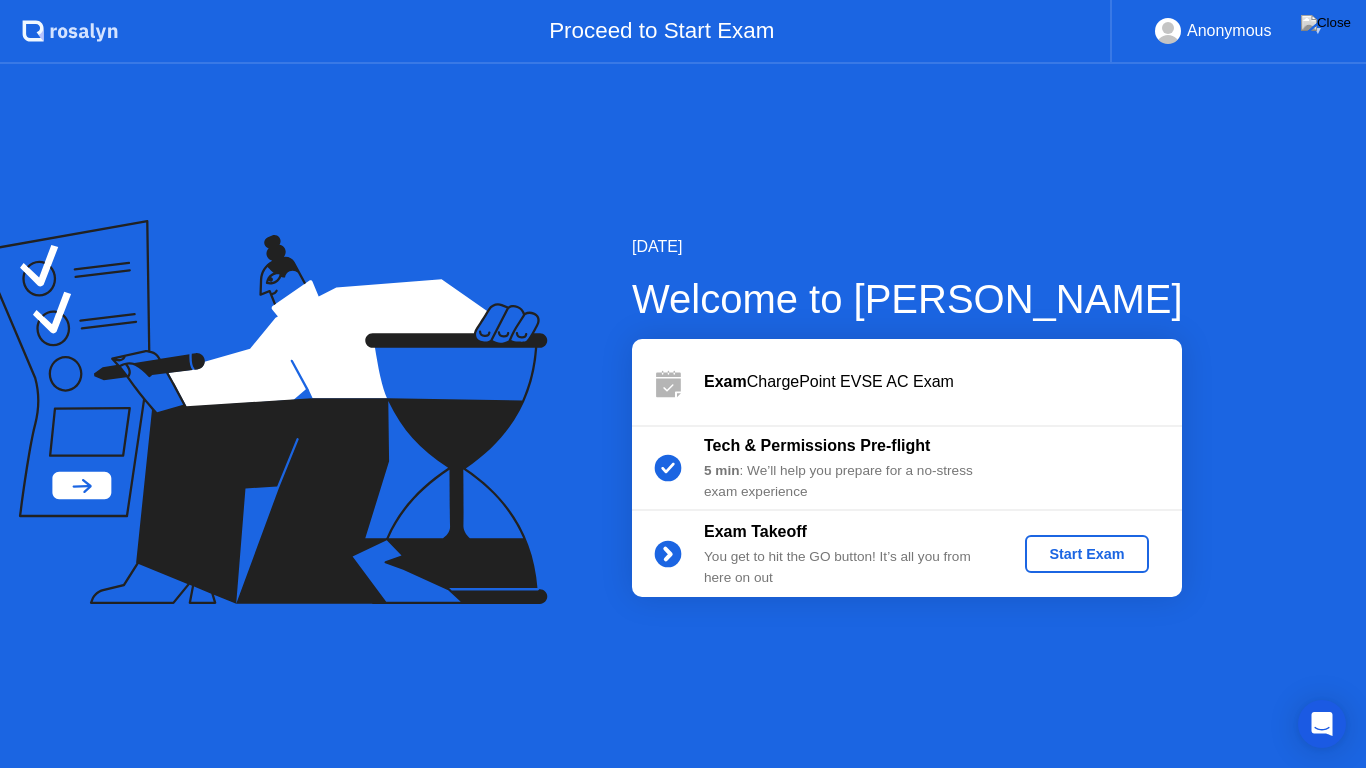 click on "Start Exam" 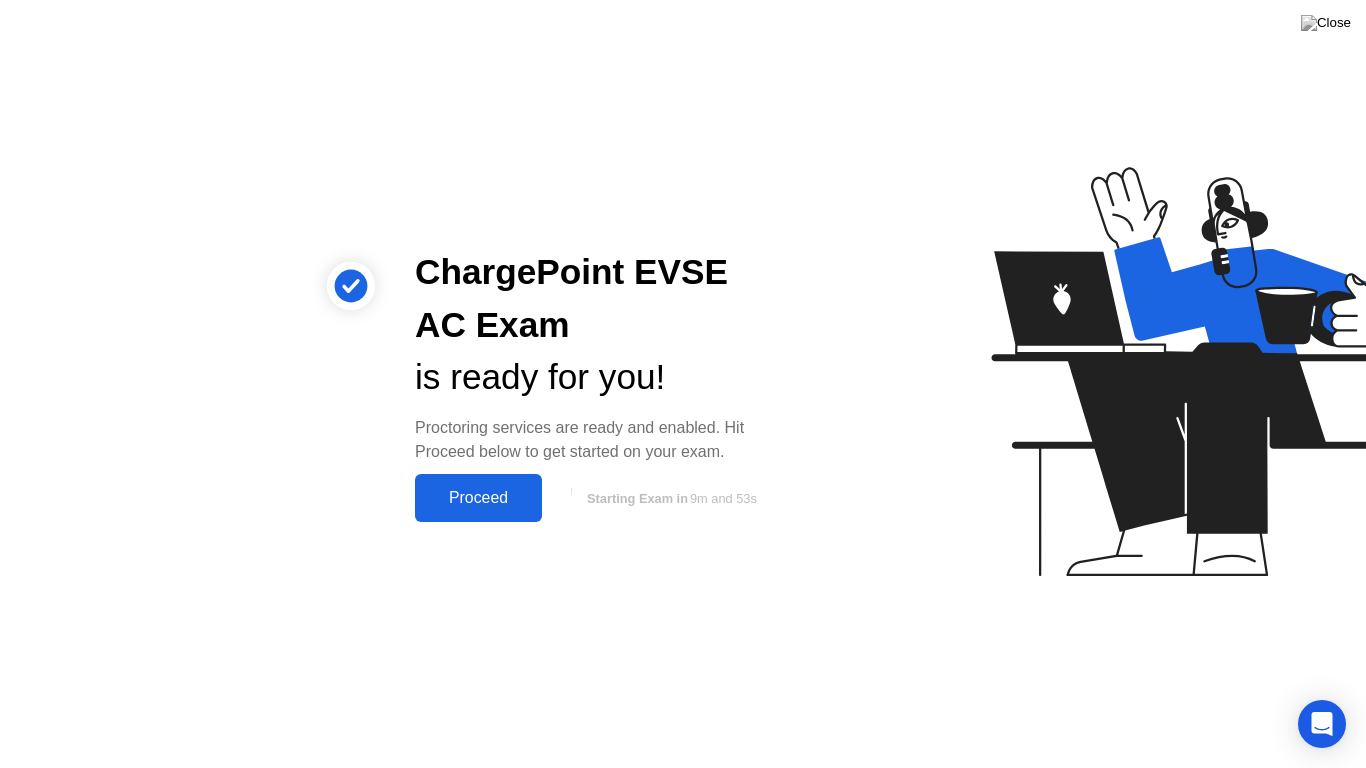 click on "Proceed" 